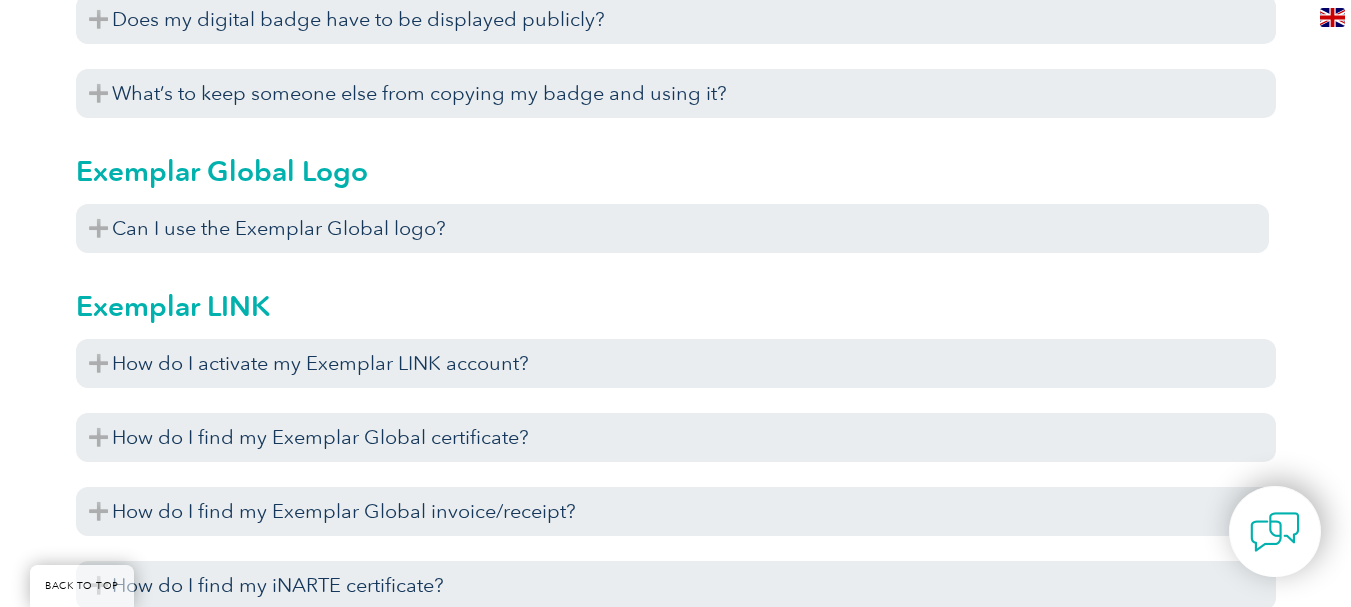 scroll, scrollTop: 2400, scrollLeft: 0, axis: vertical 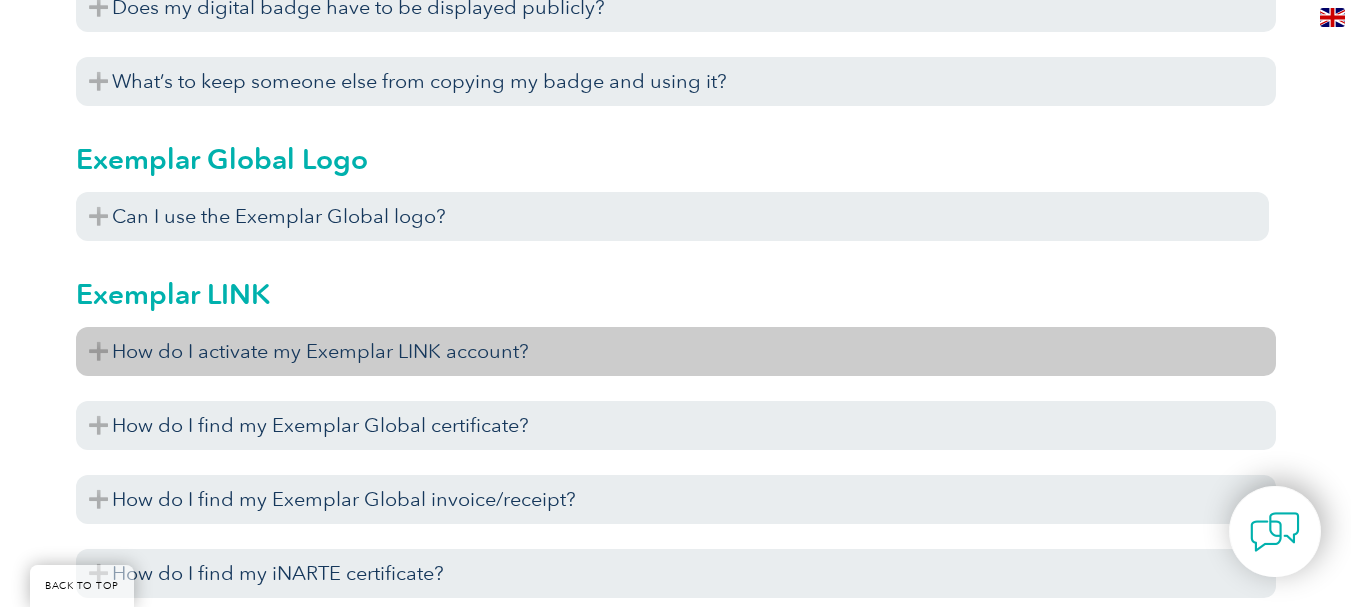 drag, startPoint x: 97, startPoint y: 355, endPoint x: 130, endPoint y: 353, distance: 33.06055 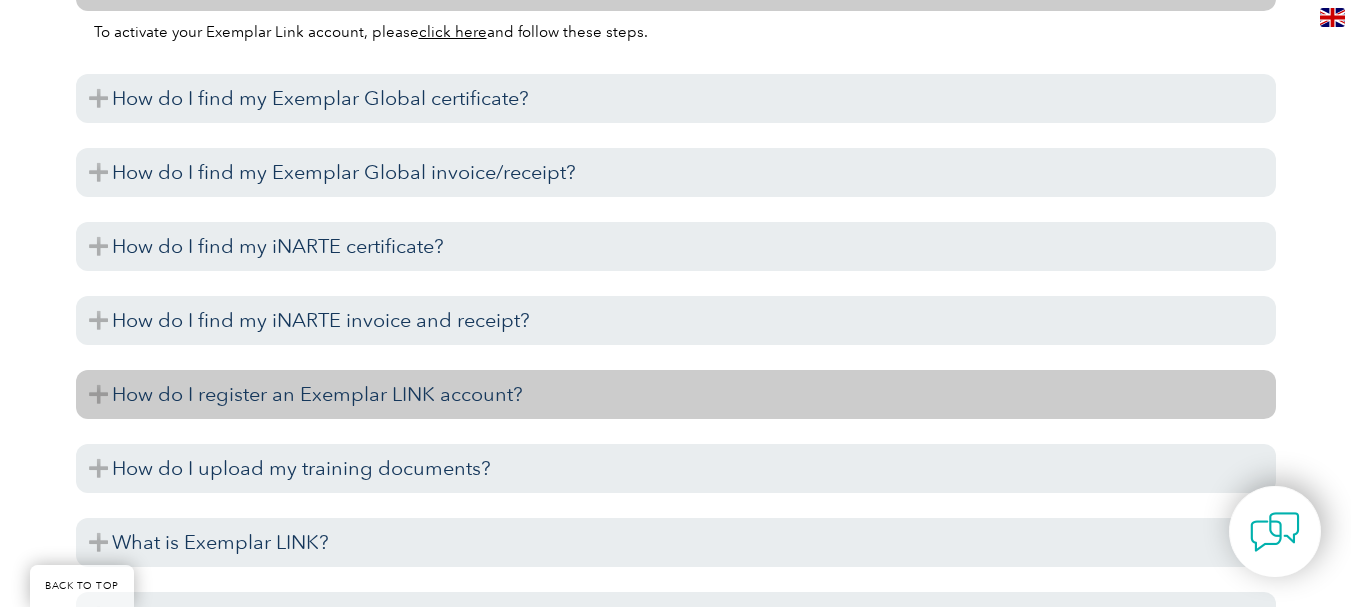 scroll, scrollTop: 2800, scrollLeft: 0, axis: vertical 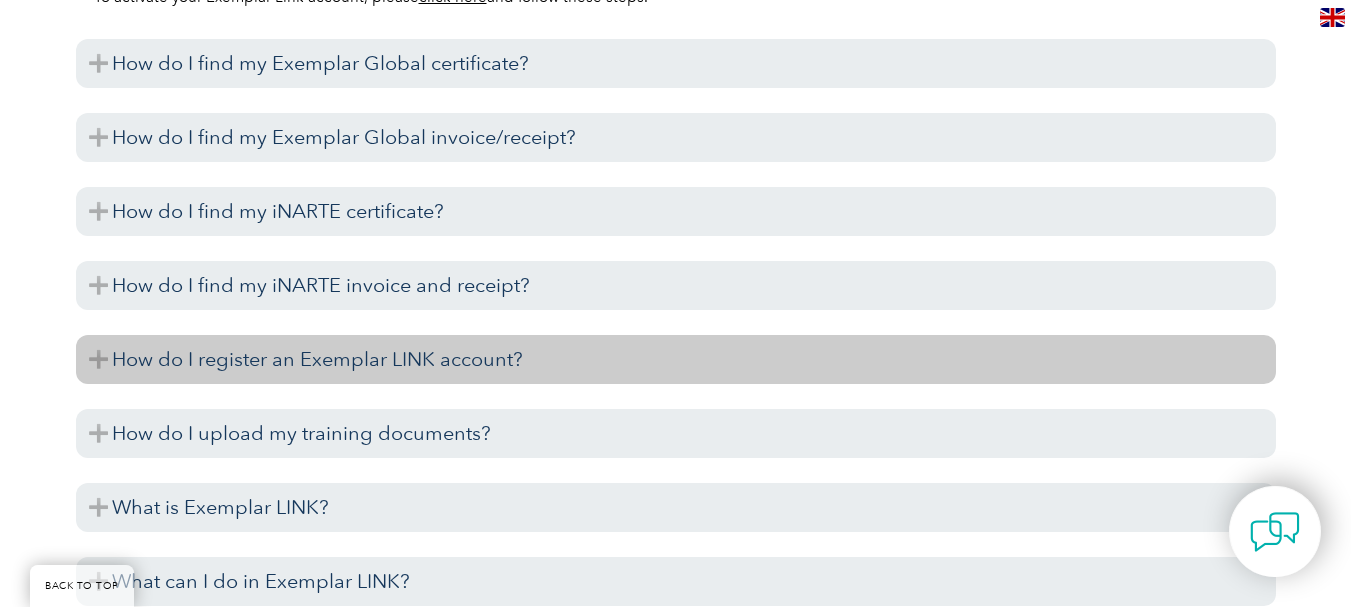 click on "How do I register an Exemplar LINK account?" at bounding box center [676, 359] 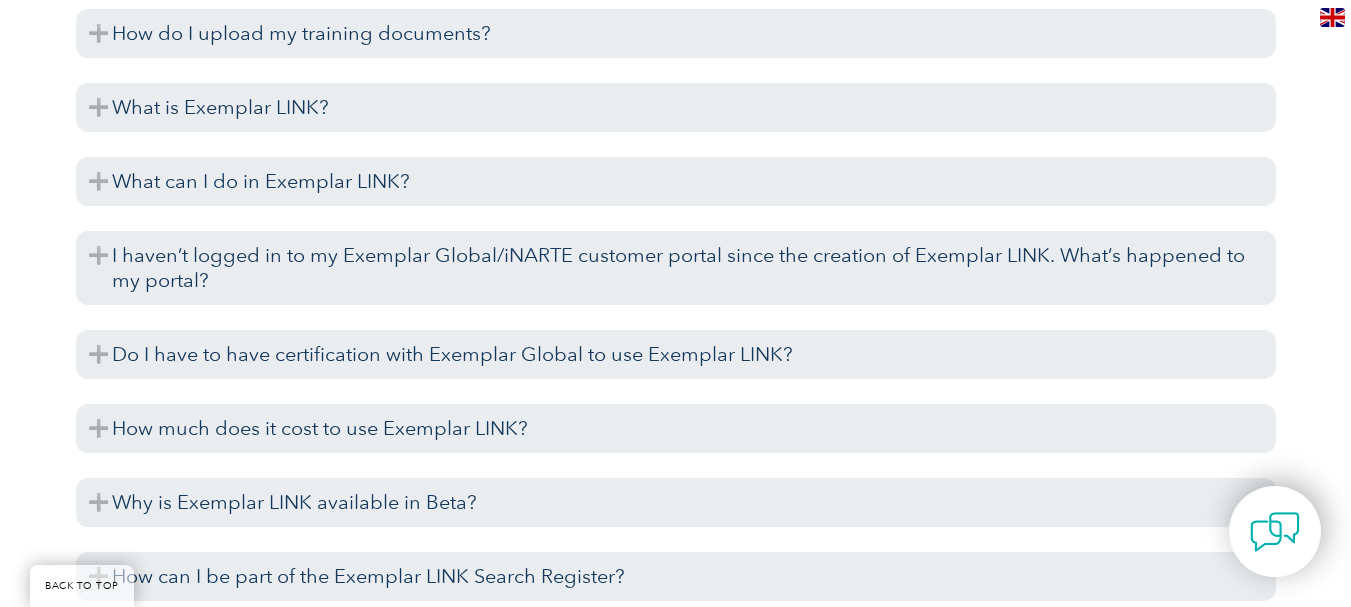 scroll, scrollTop: 3200, scrollLeft: 0, axis: vertical 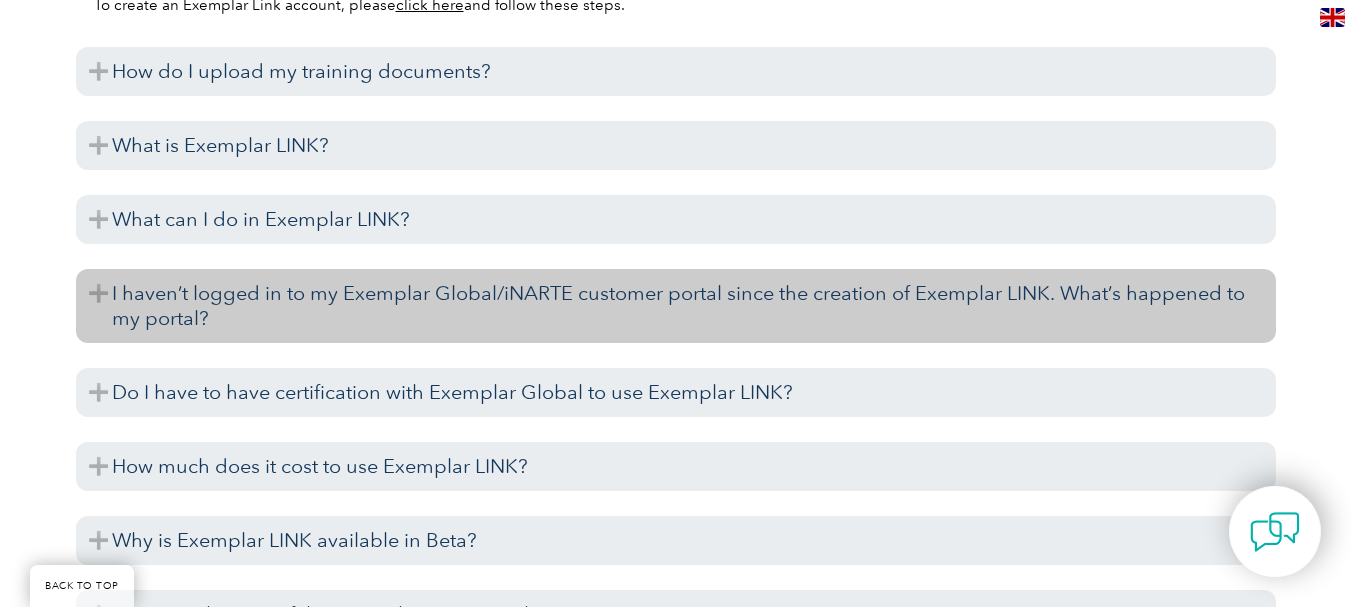 click on "I haven’t logged in to my Exemplar Global/iNARTE customer portal since the creation of Exemplar LINK. What’s happened to my portal?" at bounding box center [676, 306] 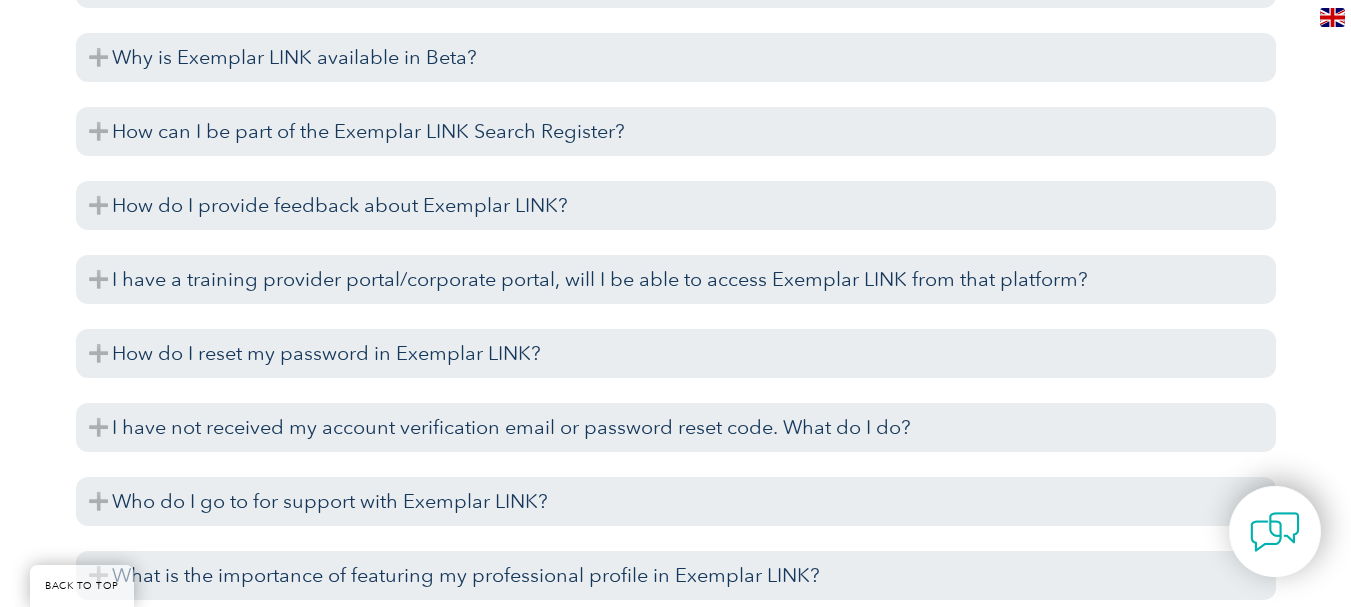 scroll, scrollTop: 3800, scrollLeft: 0, axis: vertical 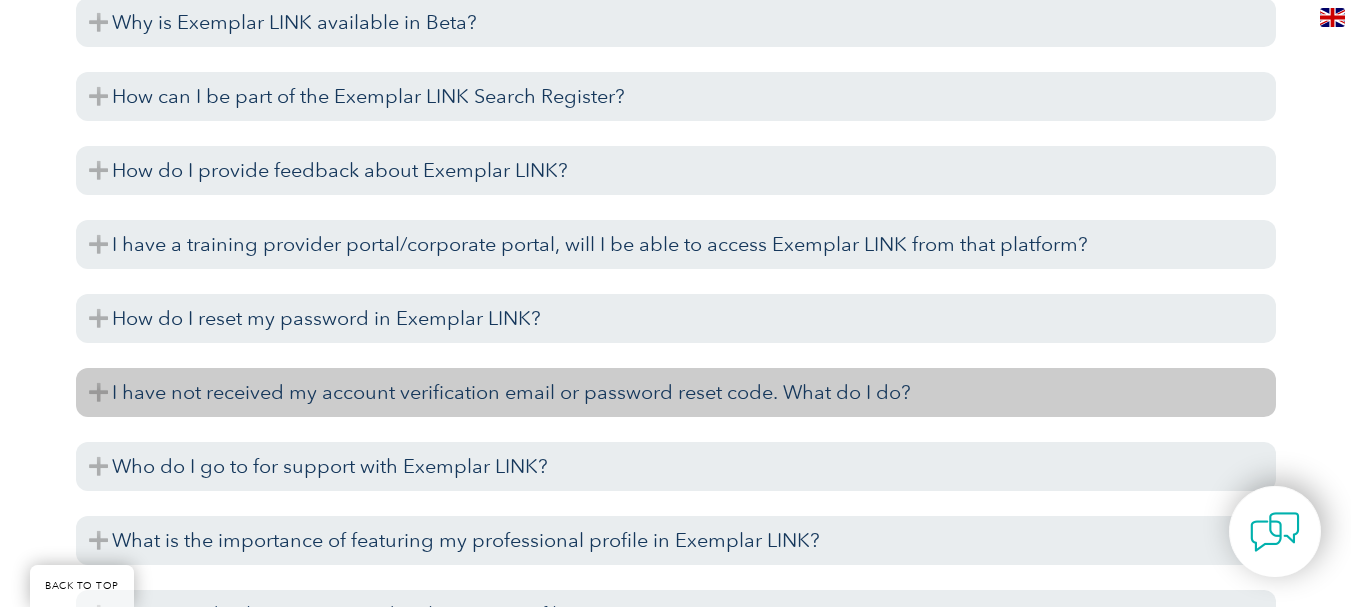 drag, startPoint x: 96, startPoint y: 394, endPoint x: 205, endPoint y: 432, distance: 115.43397 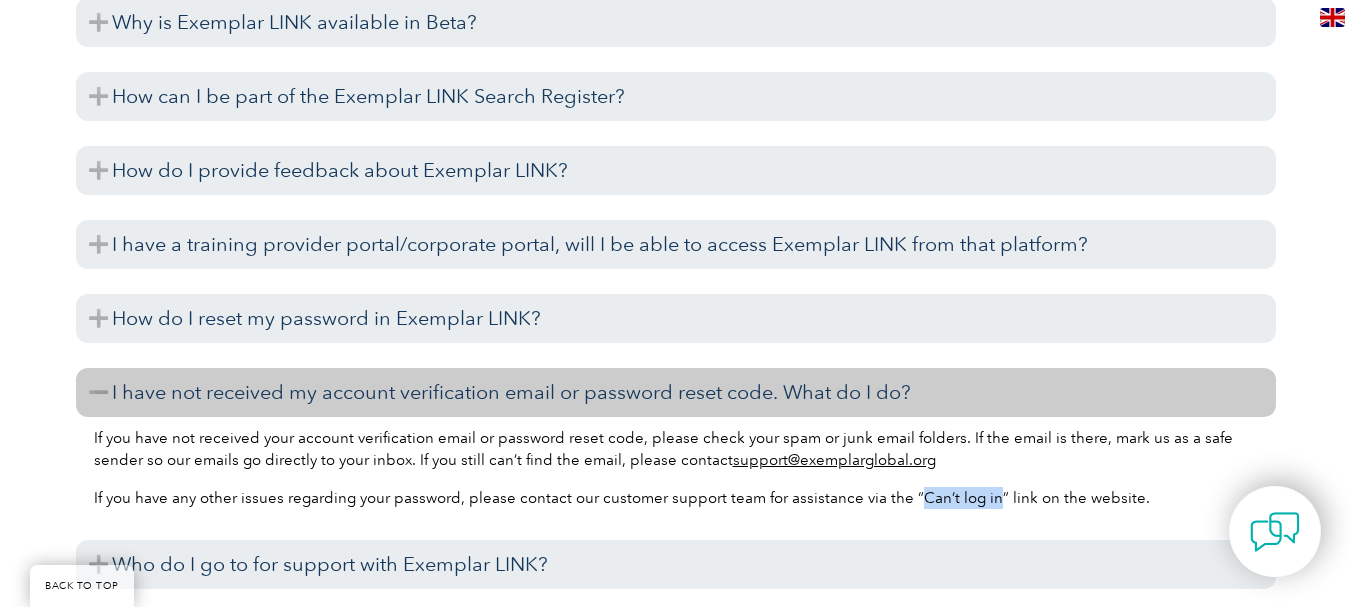 drag, startPoint x: 906, startPoint y: 500, endPoint x: 985, endPoint y: 510, distance: 79.630394 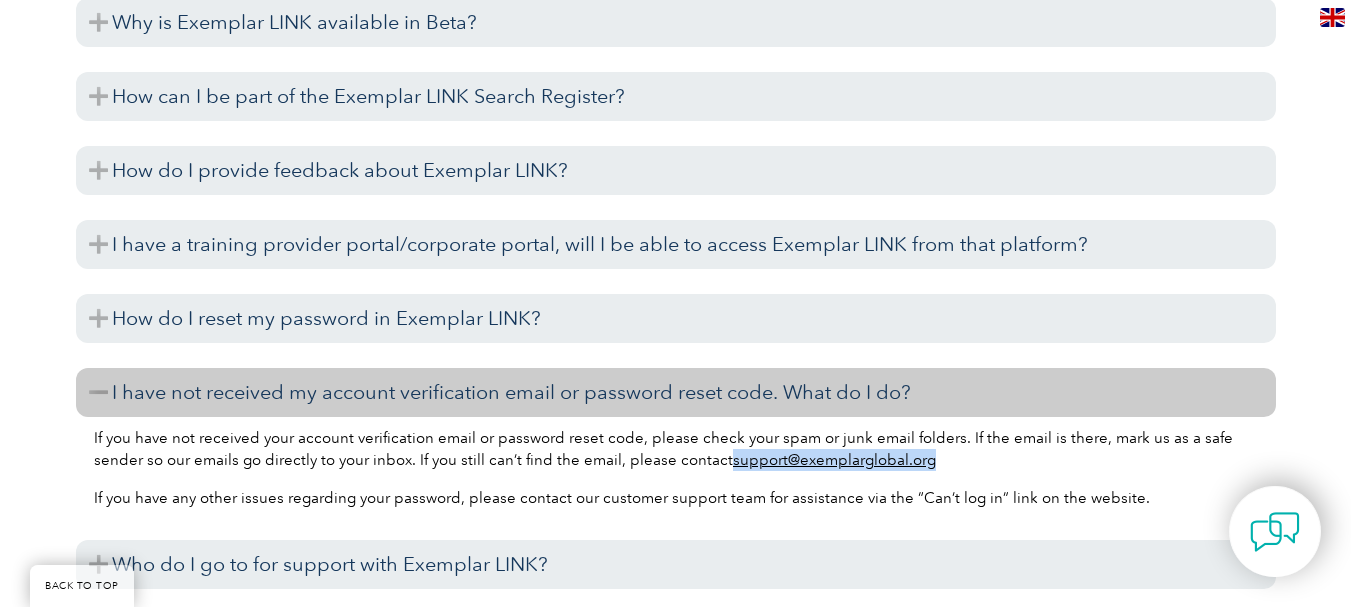 drag, startPoint x: 925, startPoint y: 460, endPoint x: 724, endPoint y: 458, distance: 201.00995 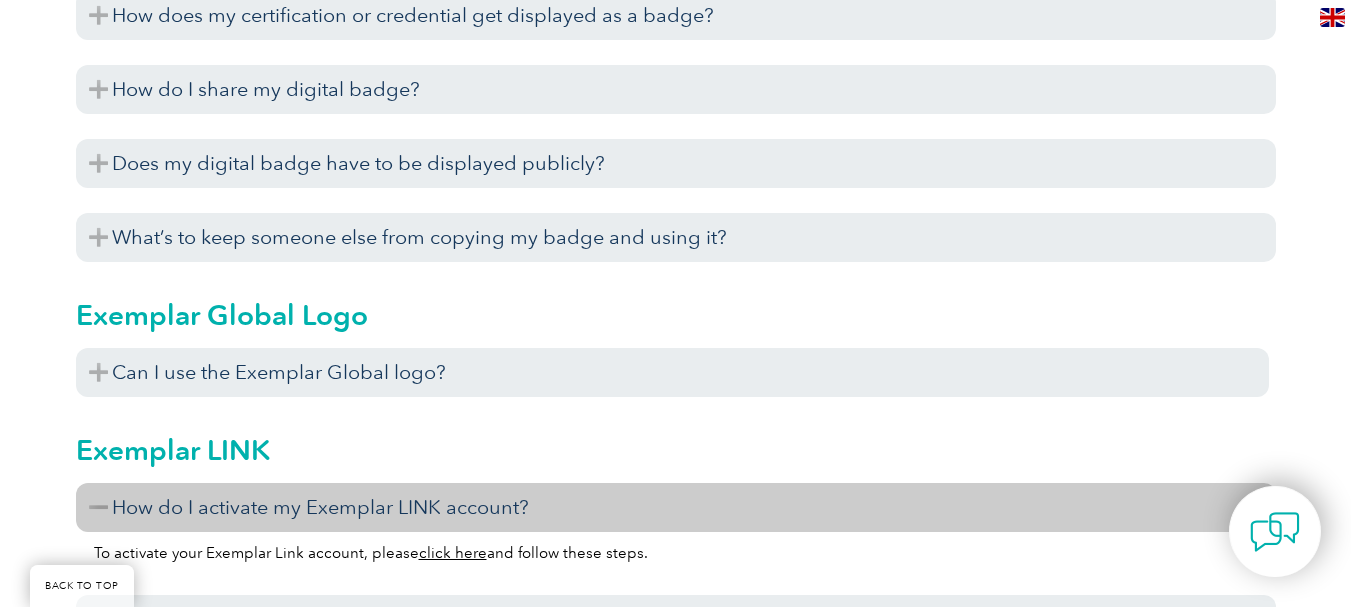 scroll, scrollTop: 2100, scrollLeft: 0, axis: vertical 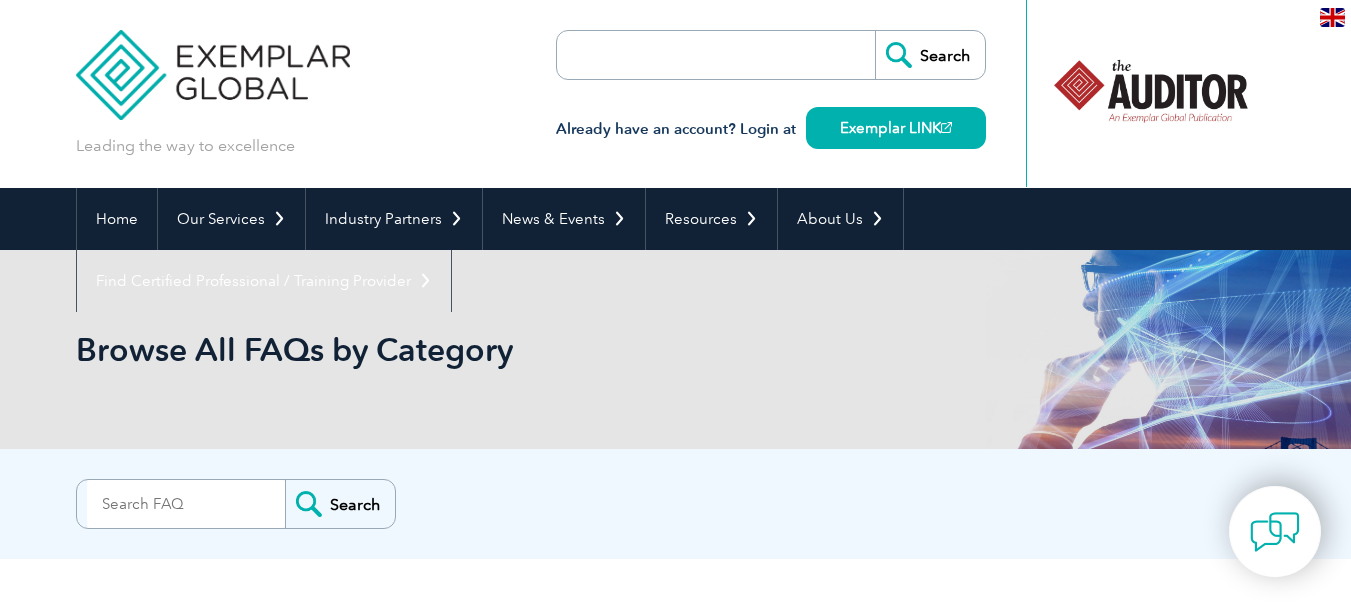 click at bounding box center (213, 60) 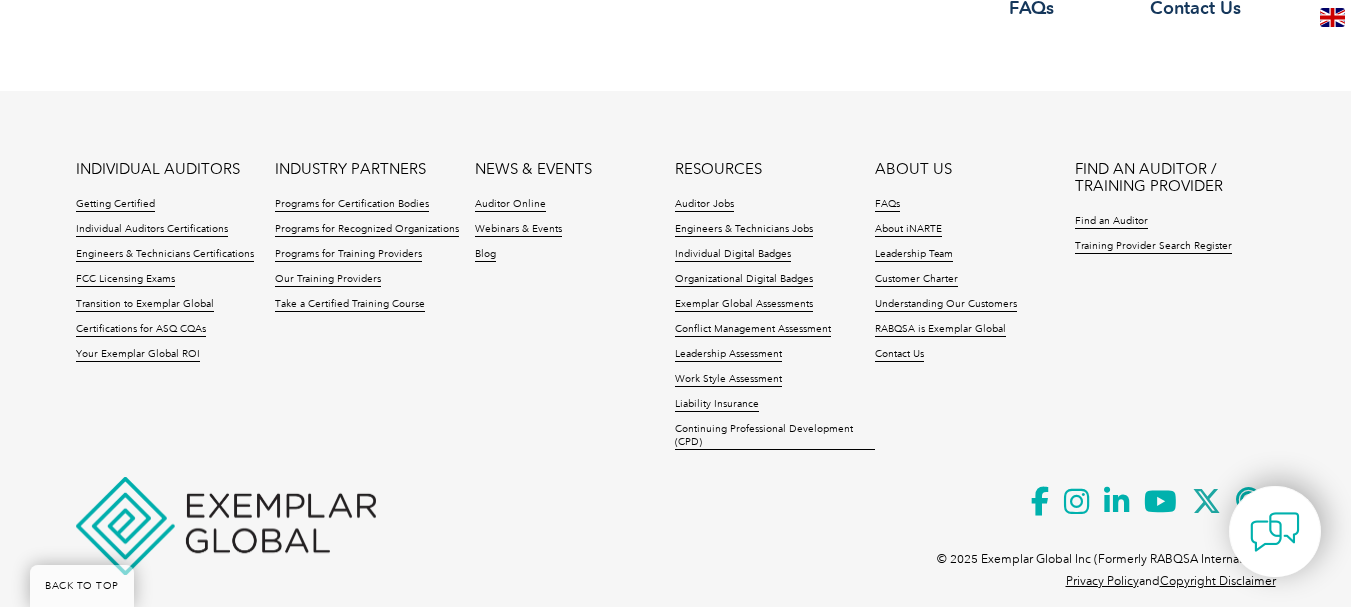 scroll, scrollTop: 4881, scrollLeft: 0, axis: vertical 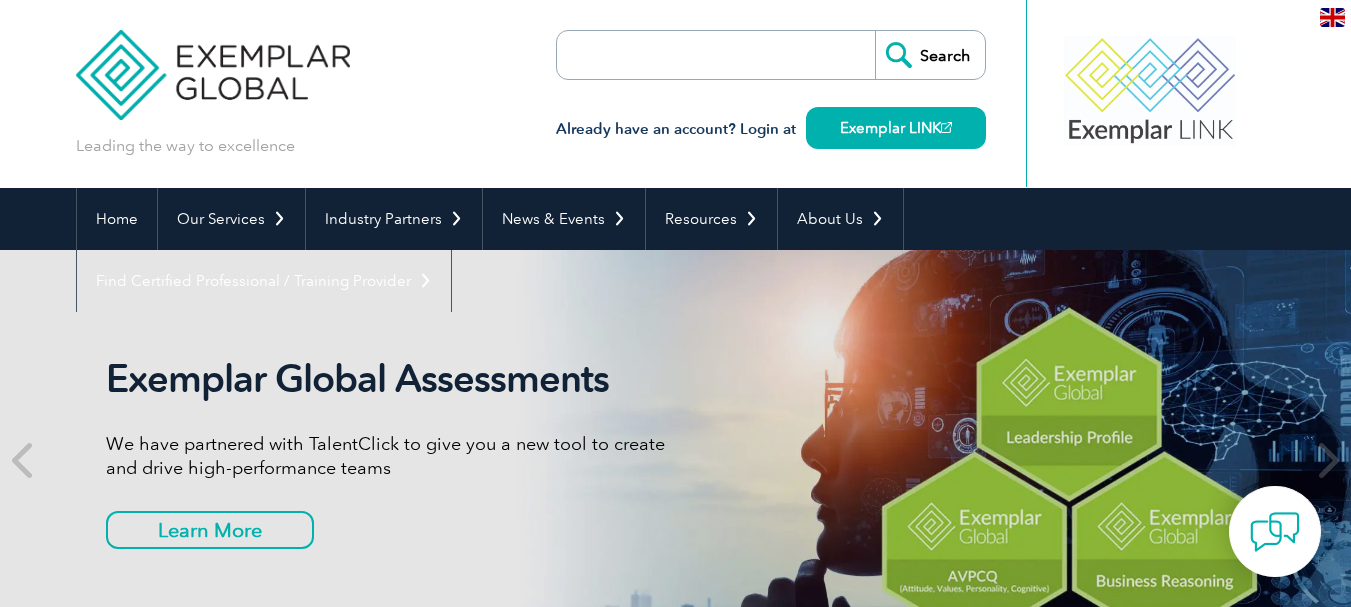 drag, startPoint x: 638, startPoint y: 81, endPoint x: 644, endPoint y: 59, distance: 22.803509 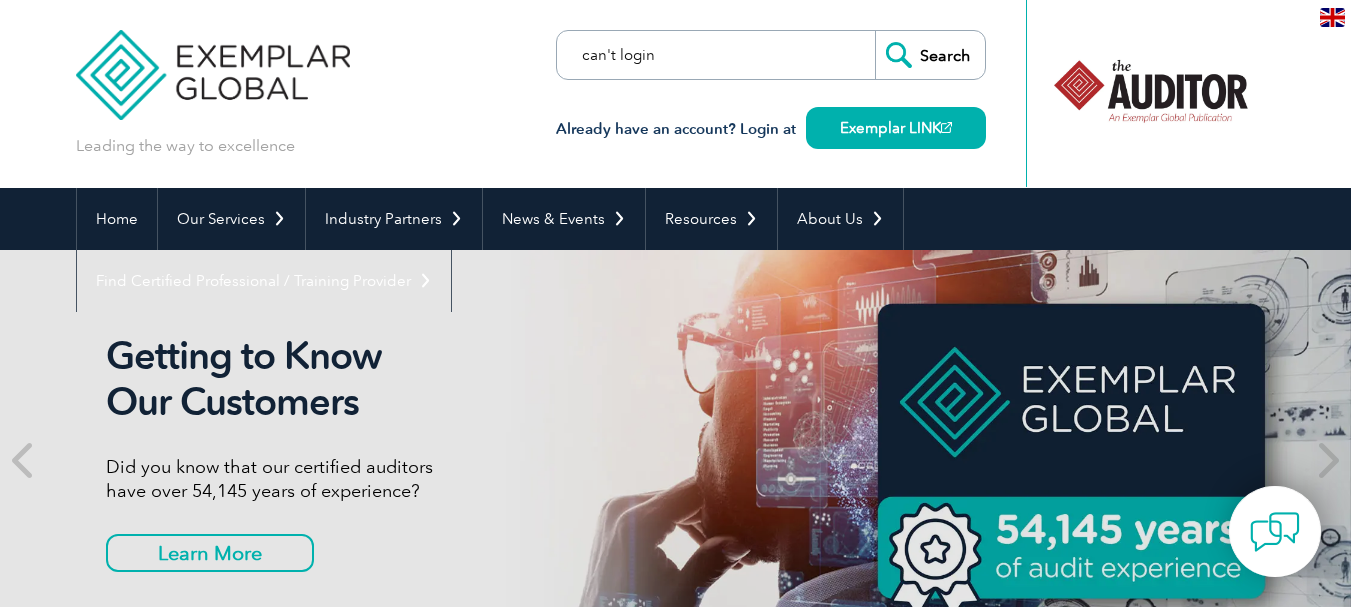 type on "can't login" 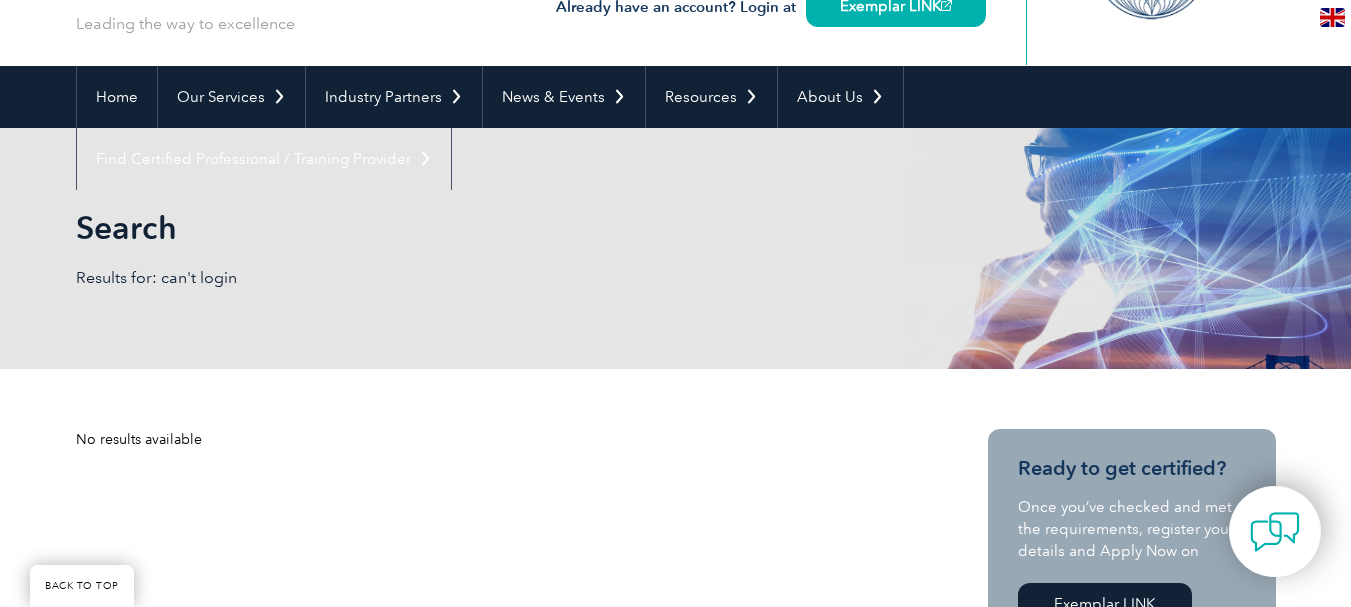 scroll, scrollTop: 0, scrollLeft: 0, axis: both 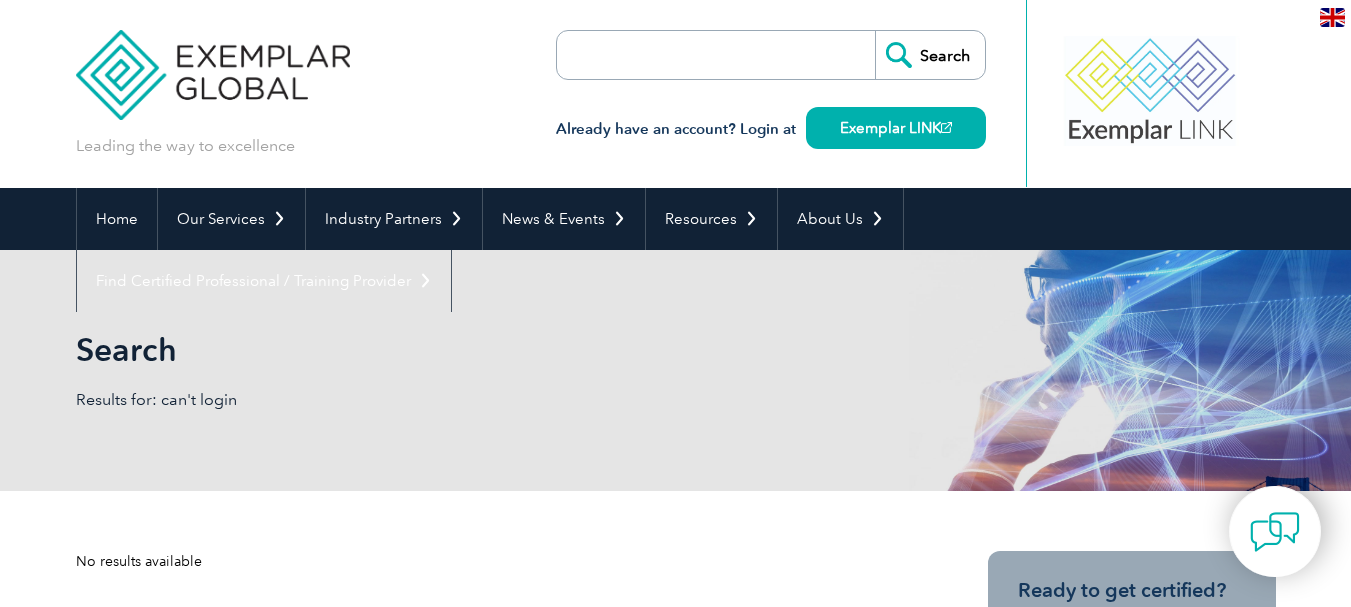 drag, startPoint x: 103, startPoint y: 39, endPoint x: 157, endPoint y: 66, distance: 60.373837 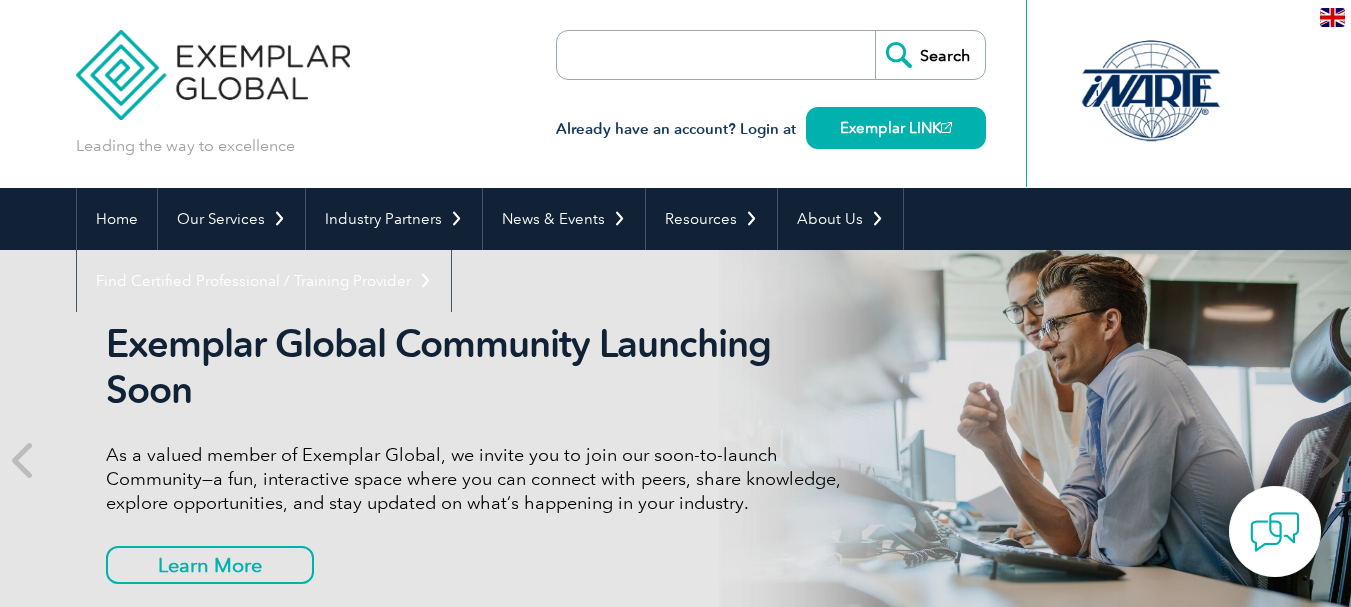 scroll, scrollTop: 63, scrollLeft: 0, axis: vertical 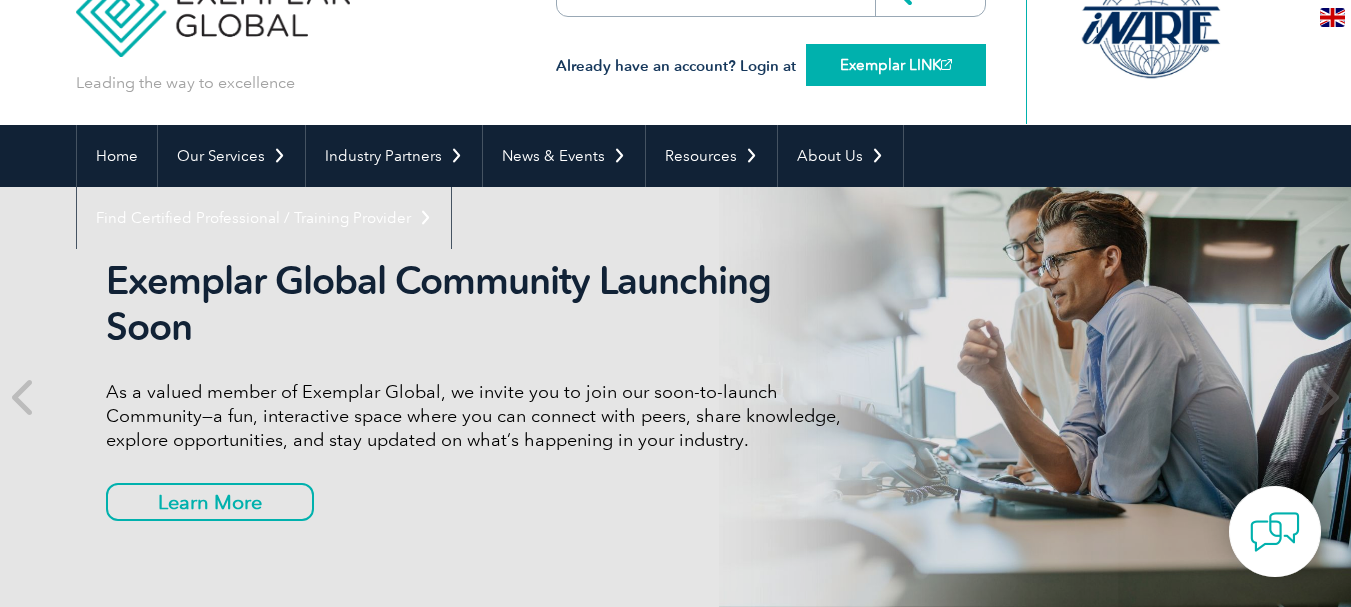 click on "Exemplar LINK" at bounding box center (896, 65) 